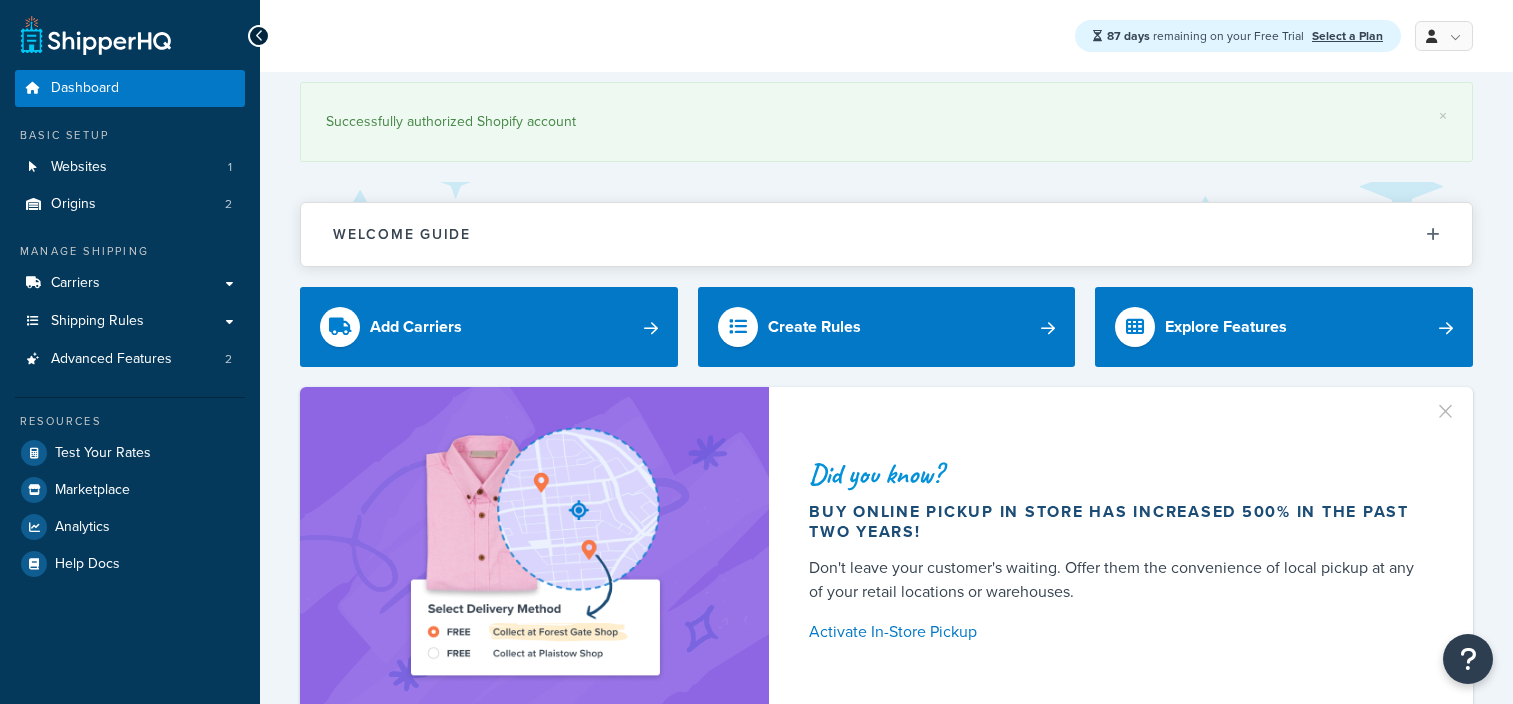 scroll, scrollTop: 0, scrollLeft: 0, axis: both 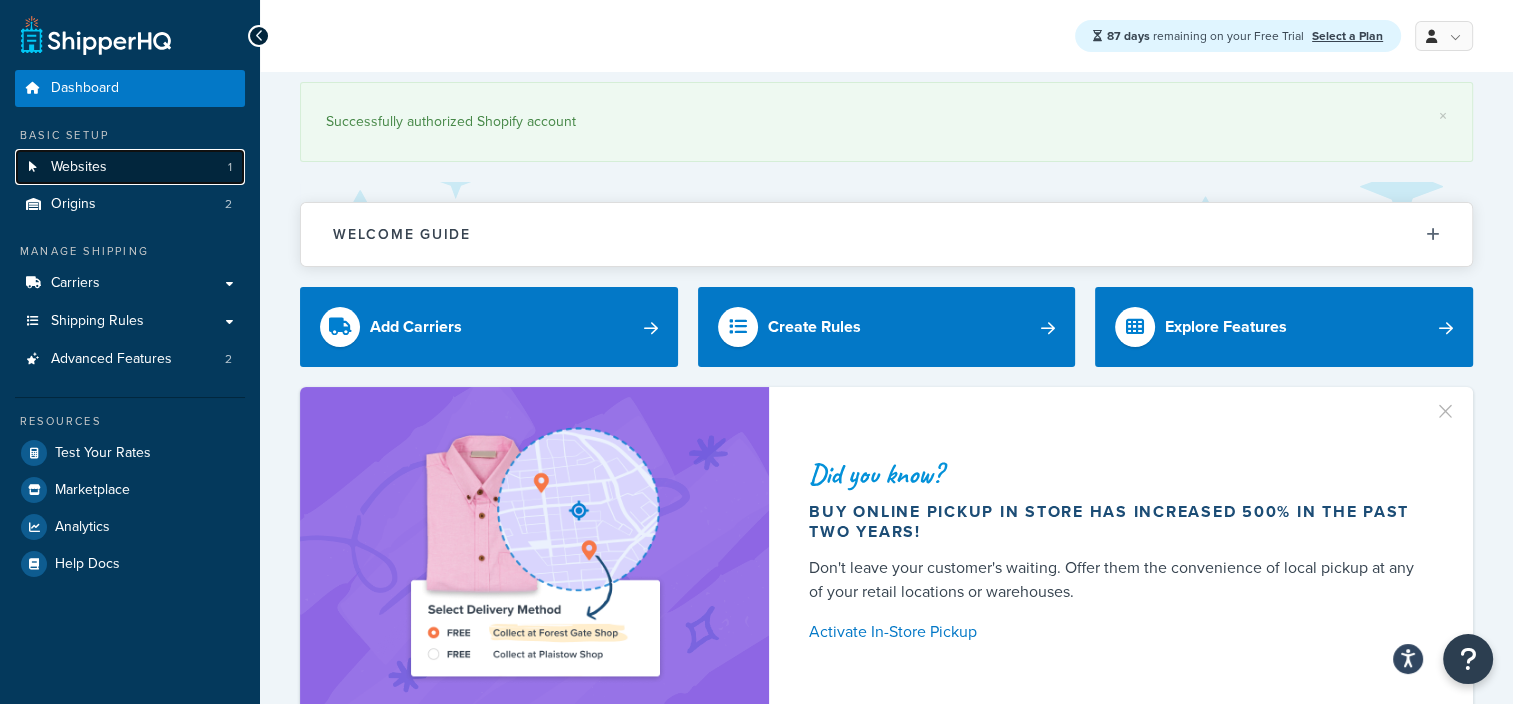 click on "Websites" at bounding box center [79, 167] 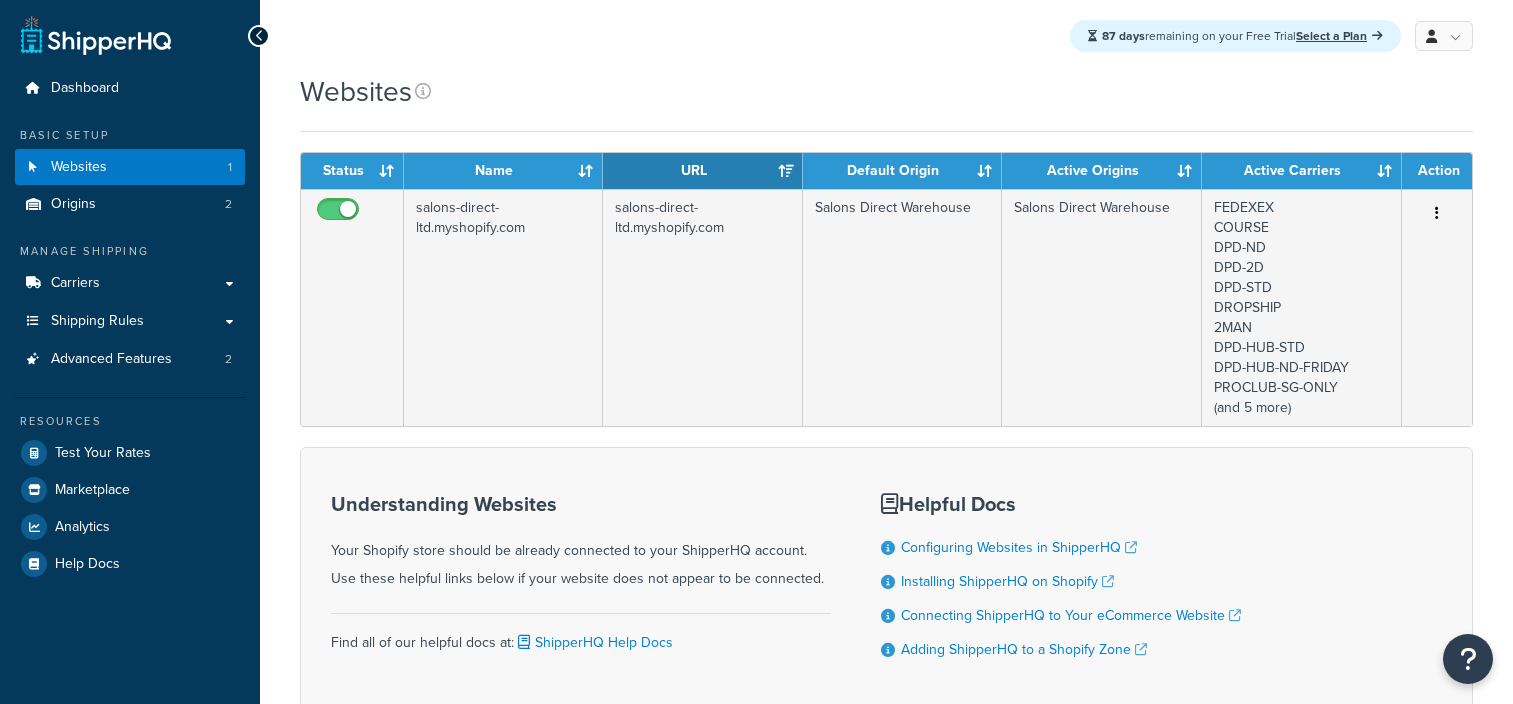 scroll, scrollTop: 0, scrollLeft: 0, axis: both 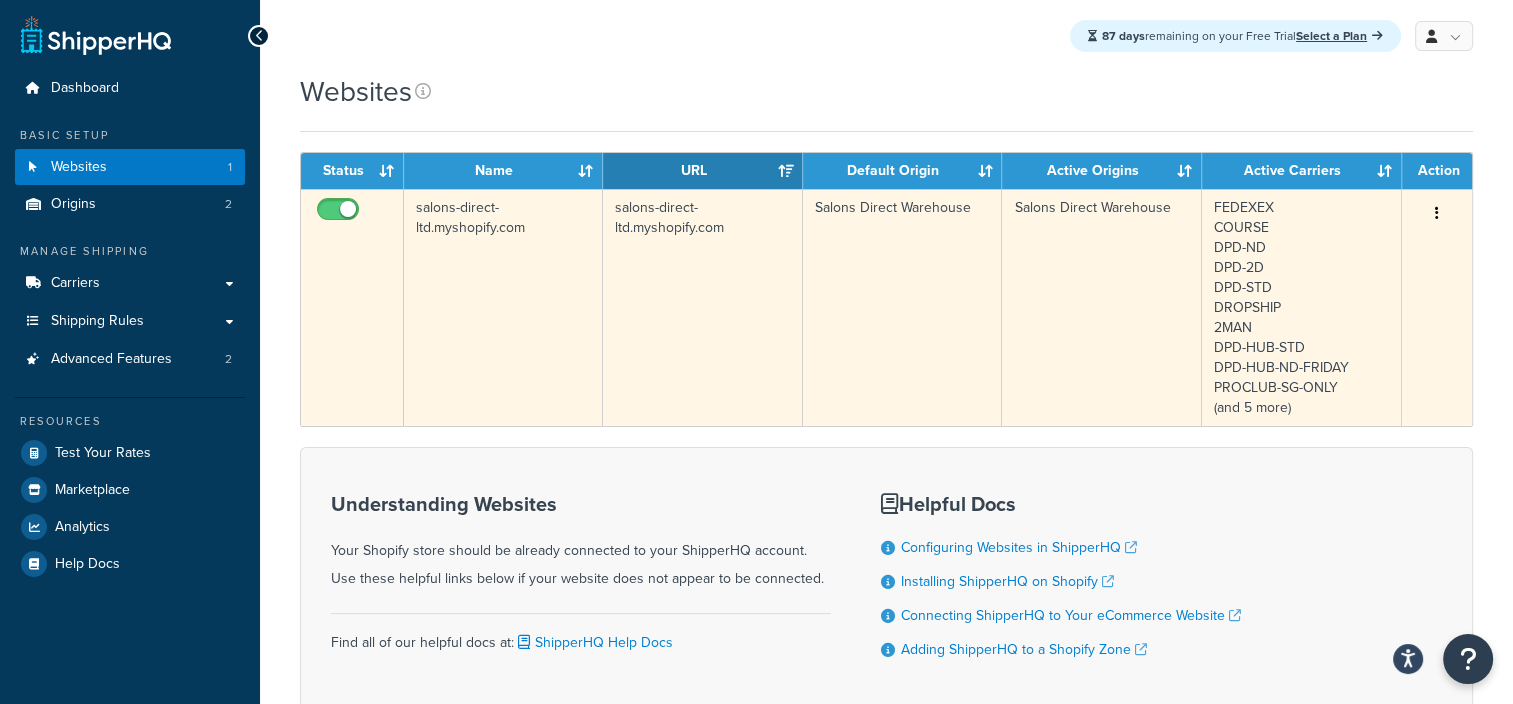 click at bounding box center [1437, 213] 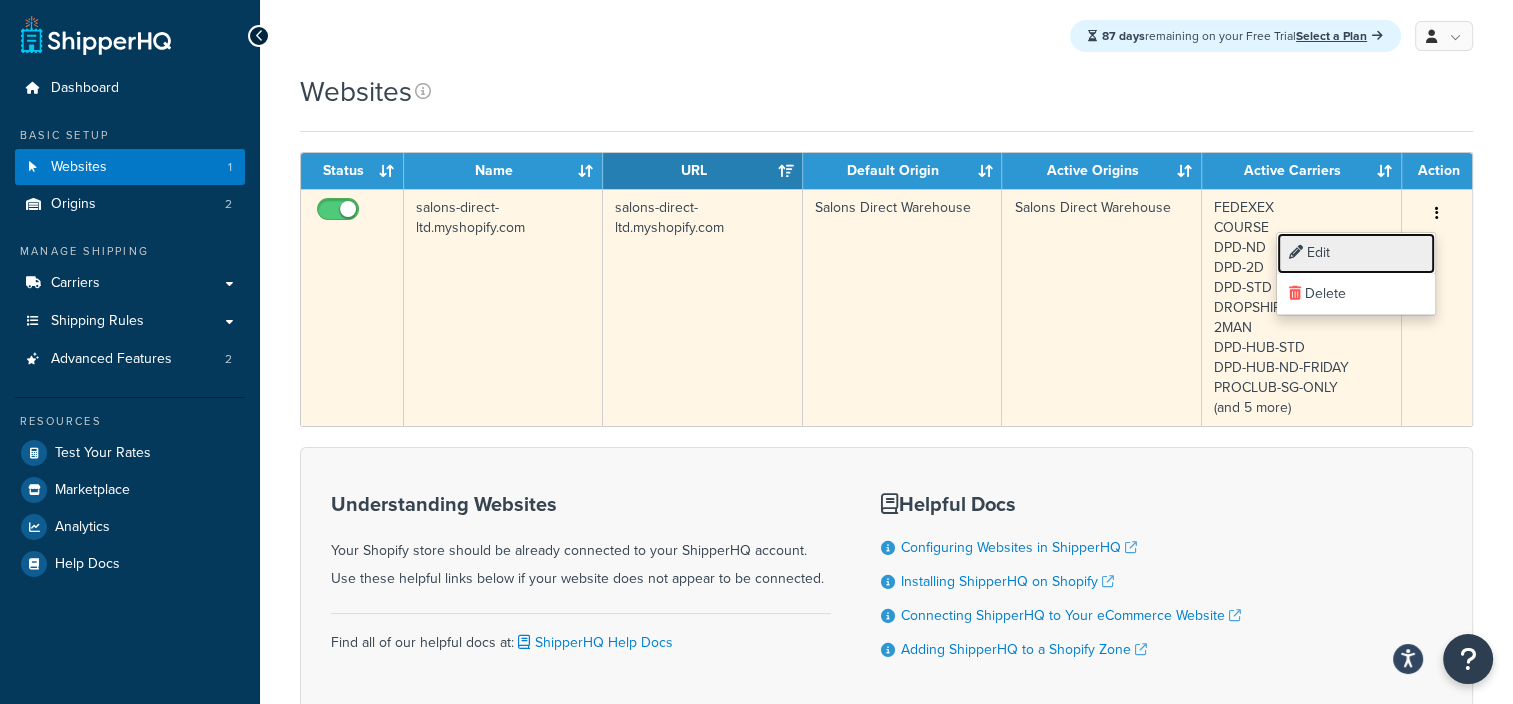 click on "Edit" at bounding box center (1356, 253) 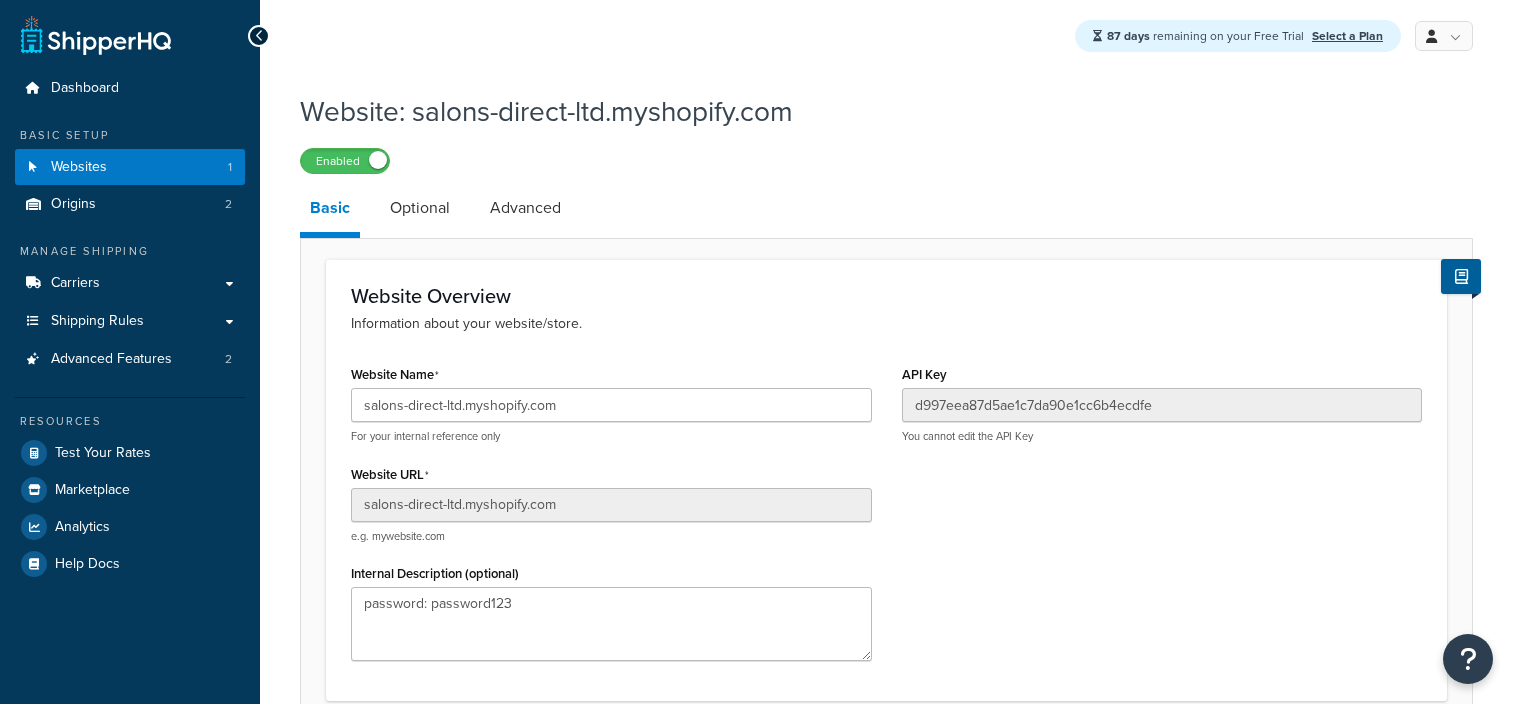 scroll, scrollTop: 0, scrollLeft: 0, axis: both 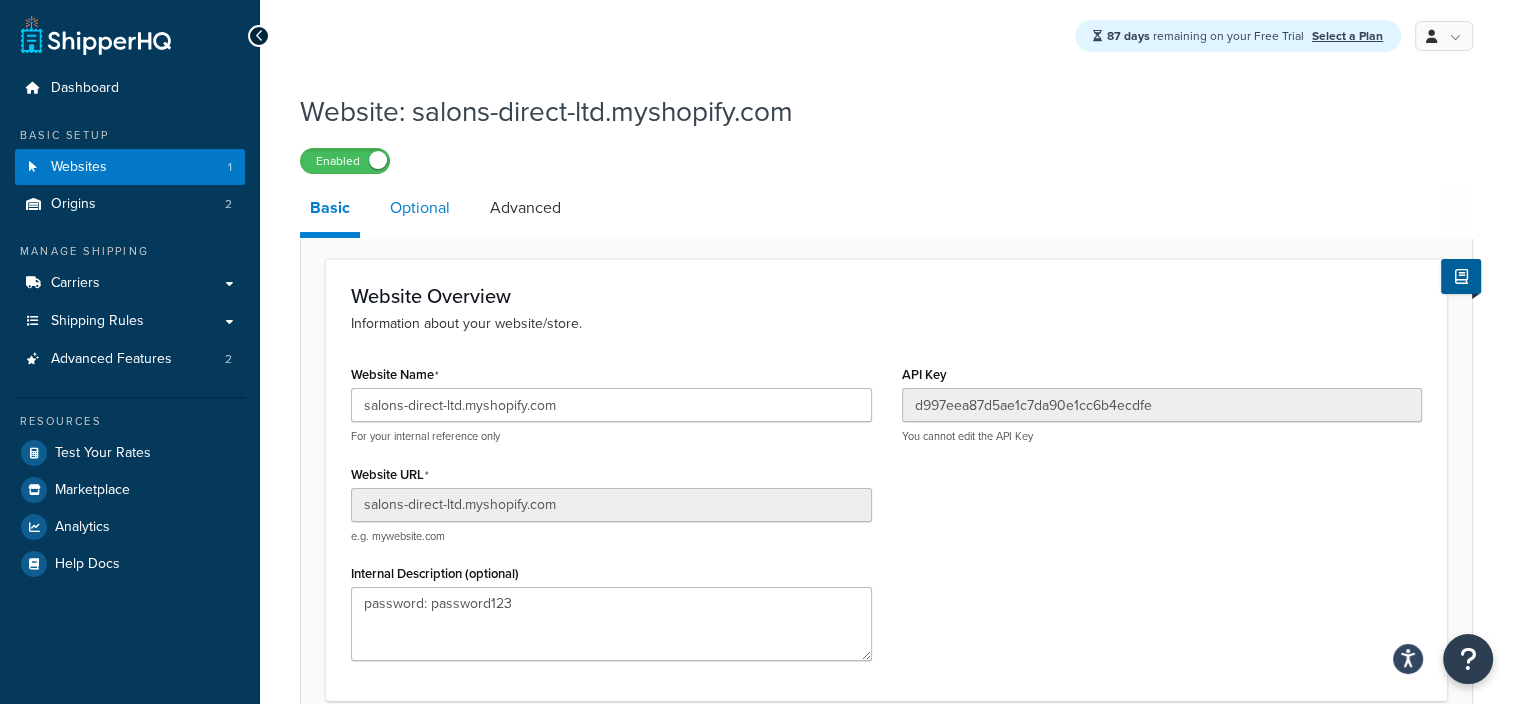 click on "Optional" at bounding box center [420, 208] 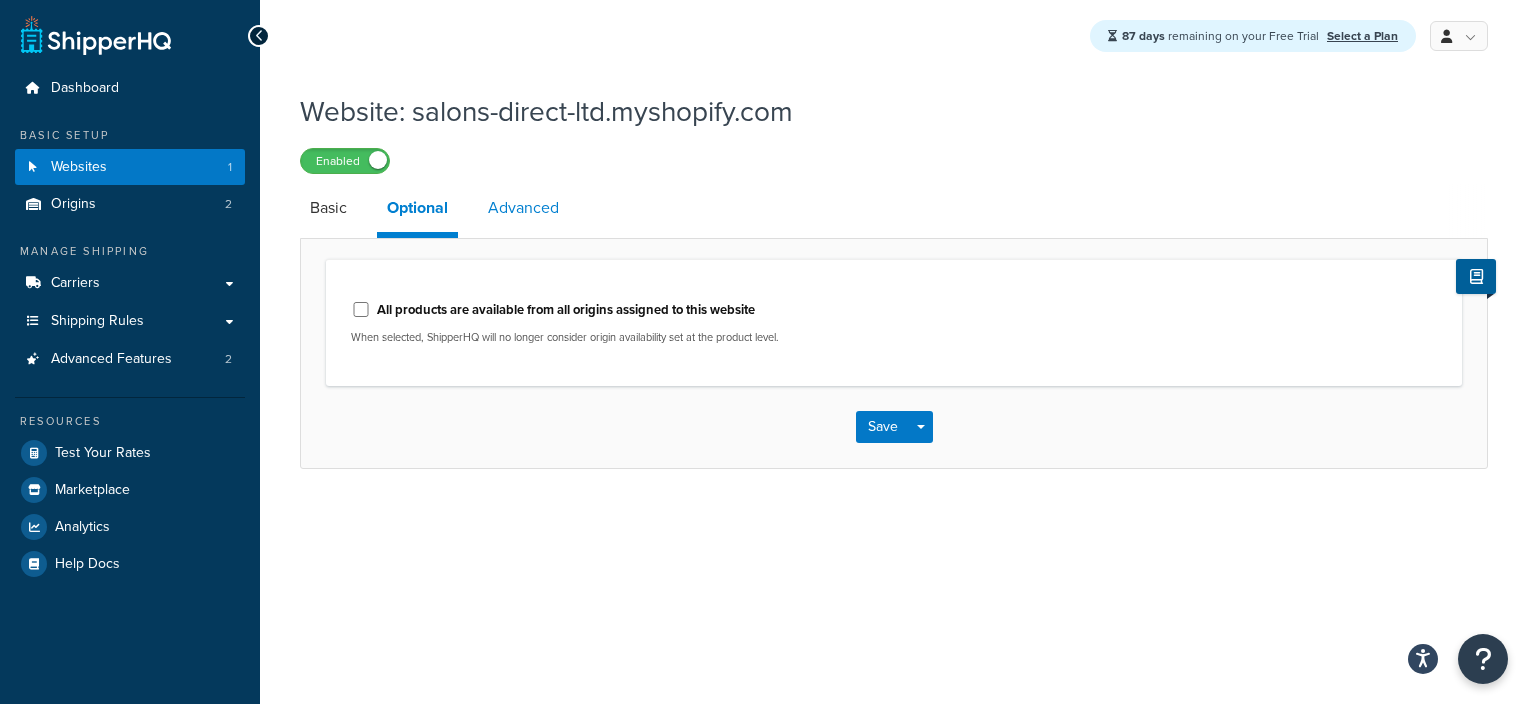 click on "Advanced" at bounding box center [523, 208] 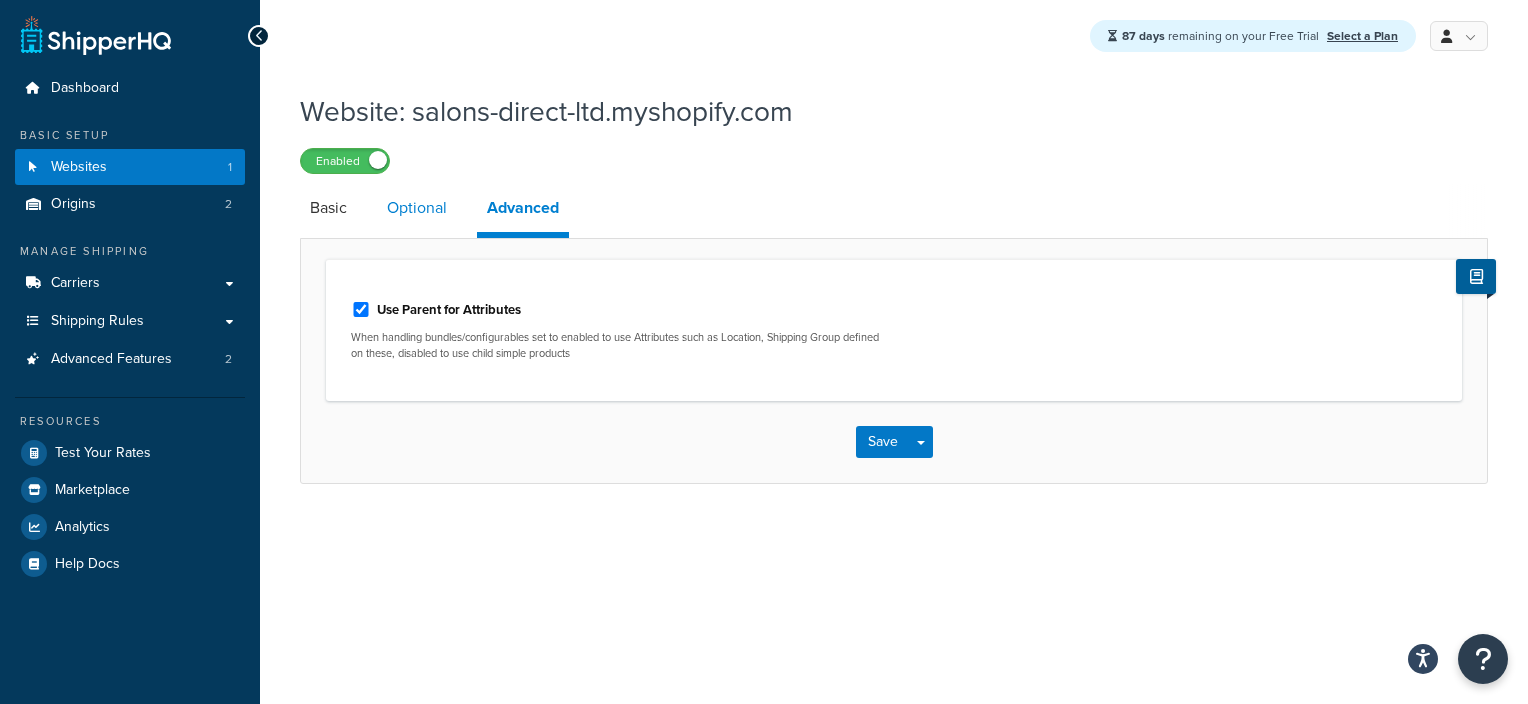 click on "Optional" at bounding box center [417, 208] 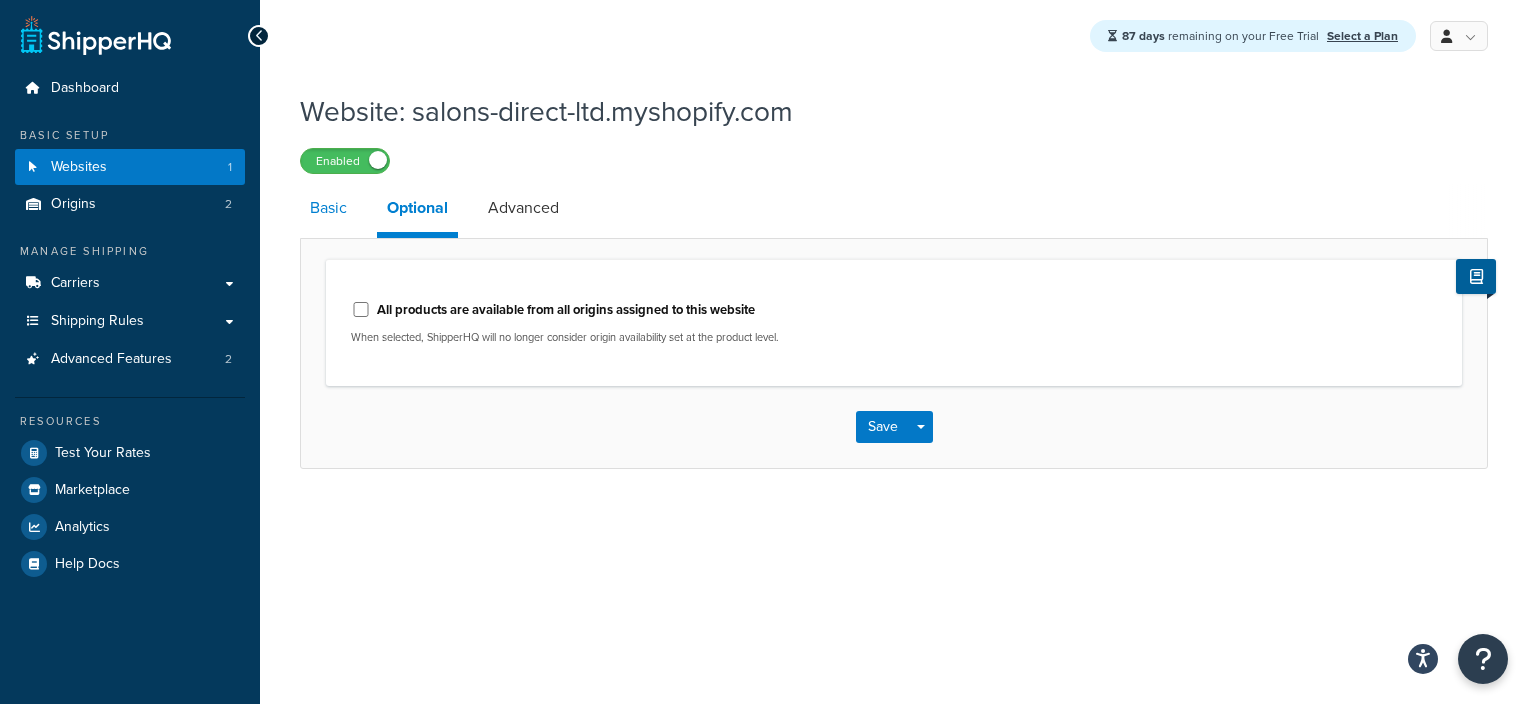 click on "Basic" at bounding box center (328, 208) 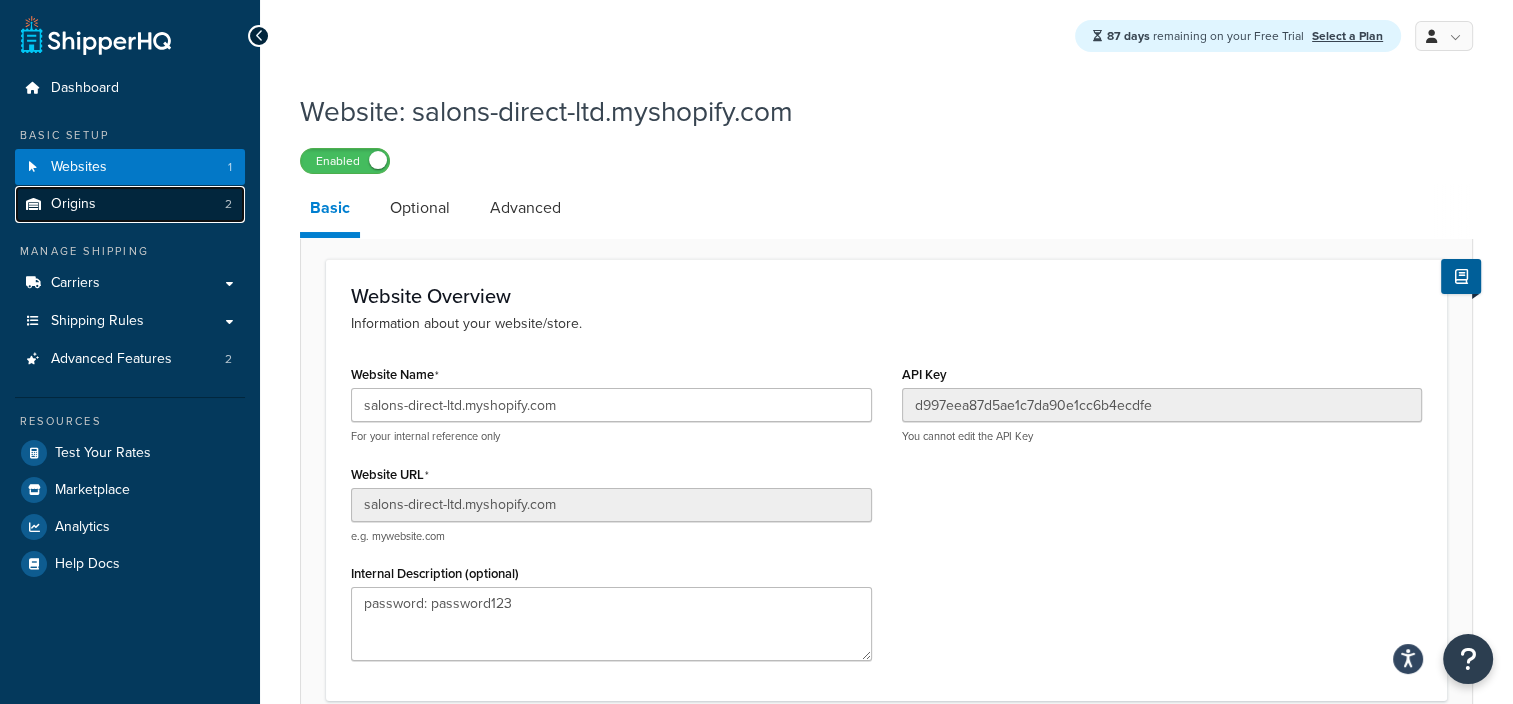 click on "Origins 2" at bounding box center [130, 204] 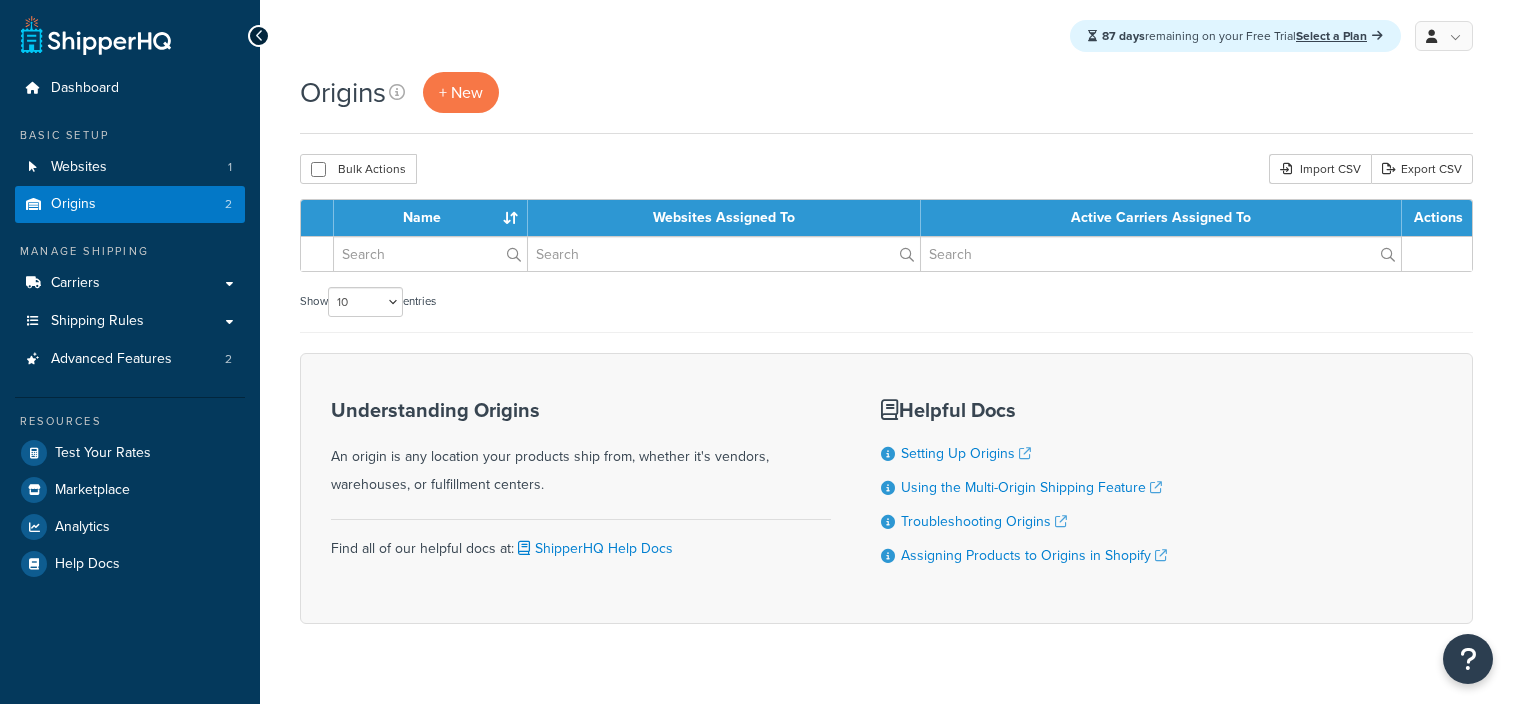 scroll, scrollTop: 0, scrollLeft: 0, axis: both 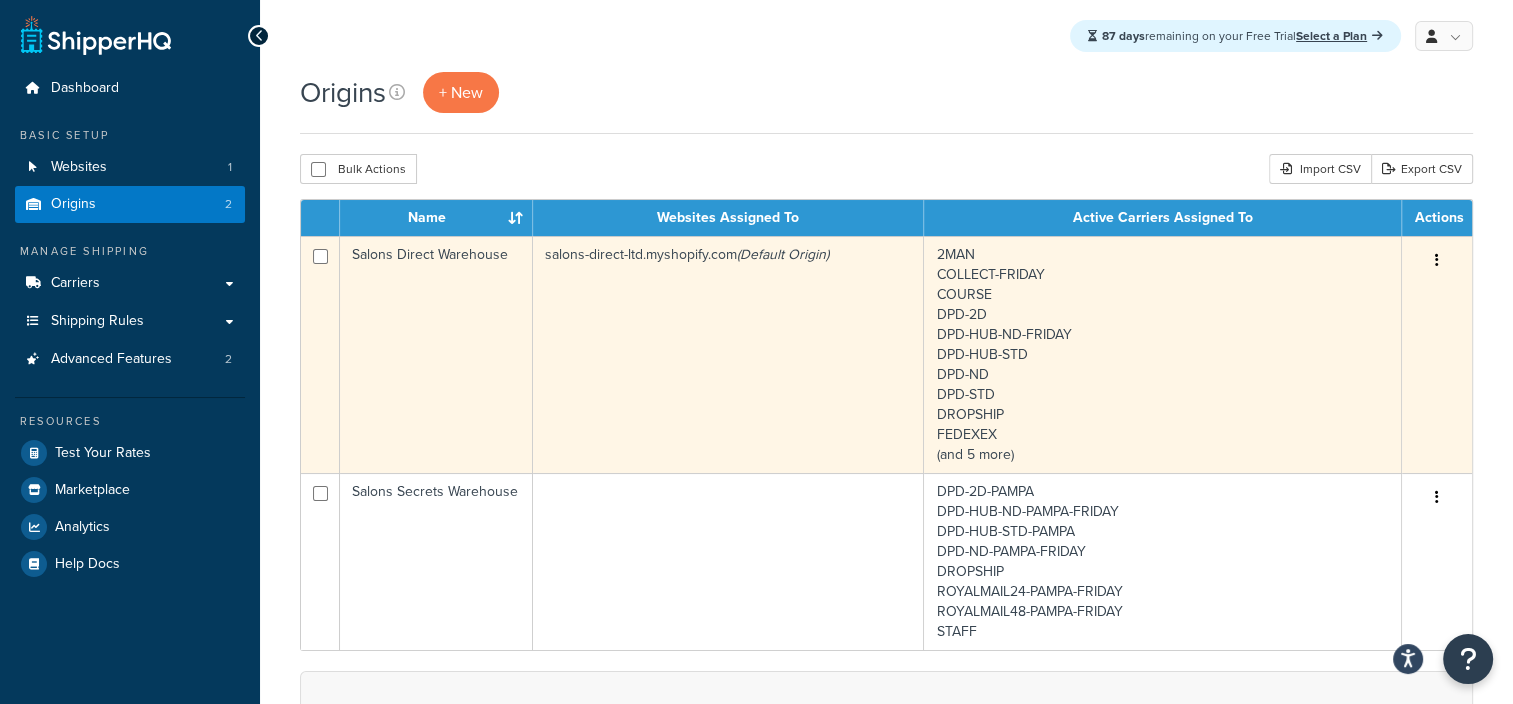 click at bounding box center (1437, 261) 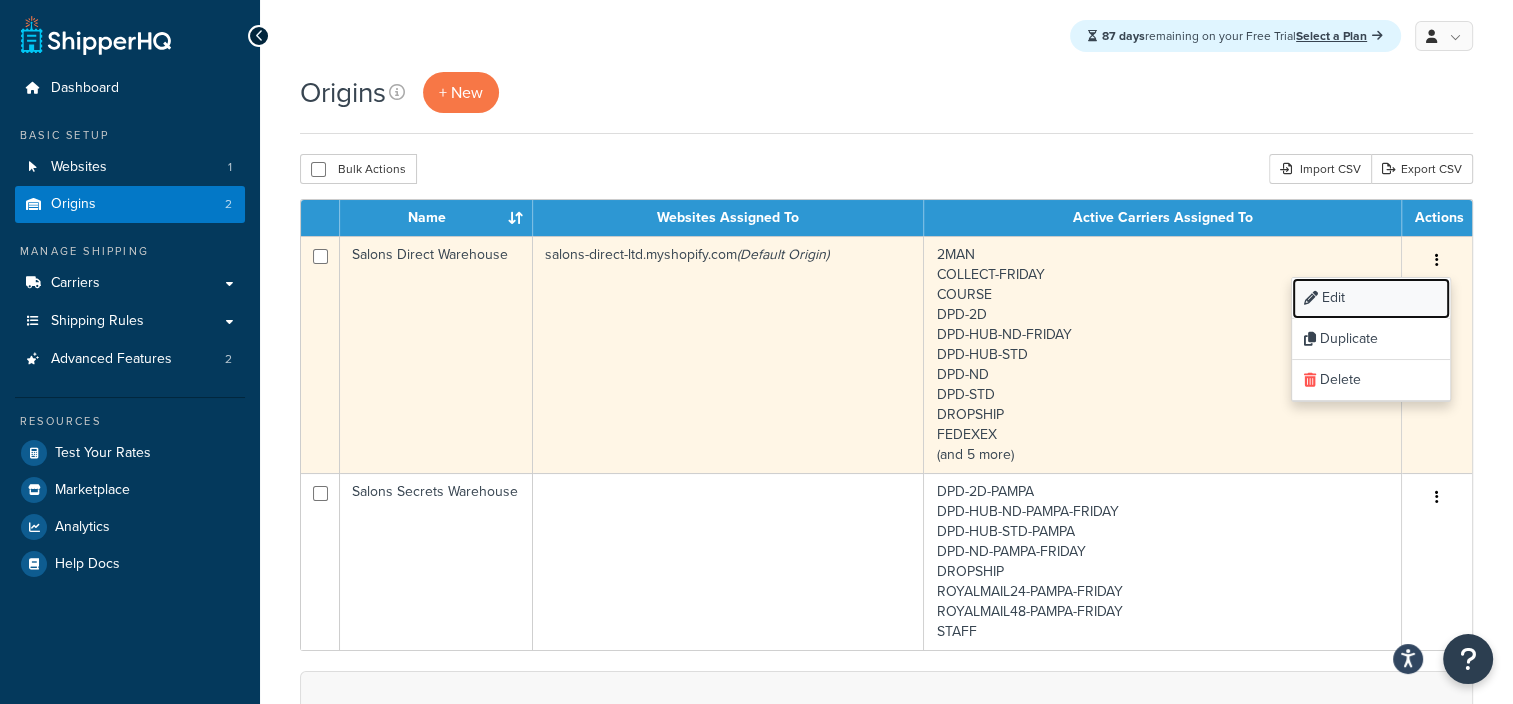 click on "Edit" at bounding box center (1371, 298) 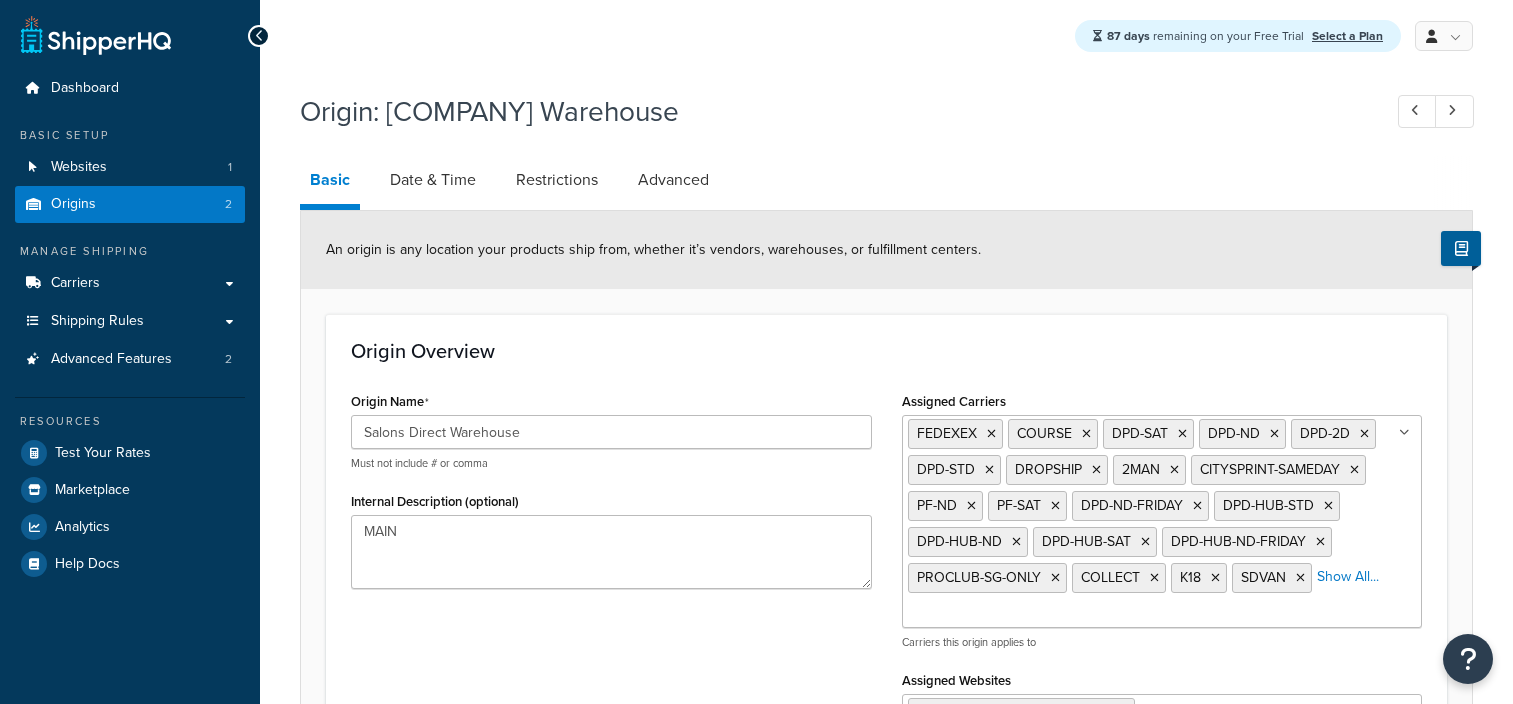 select on "1226" 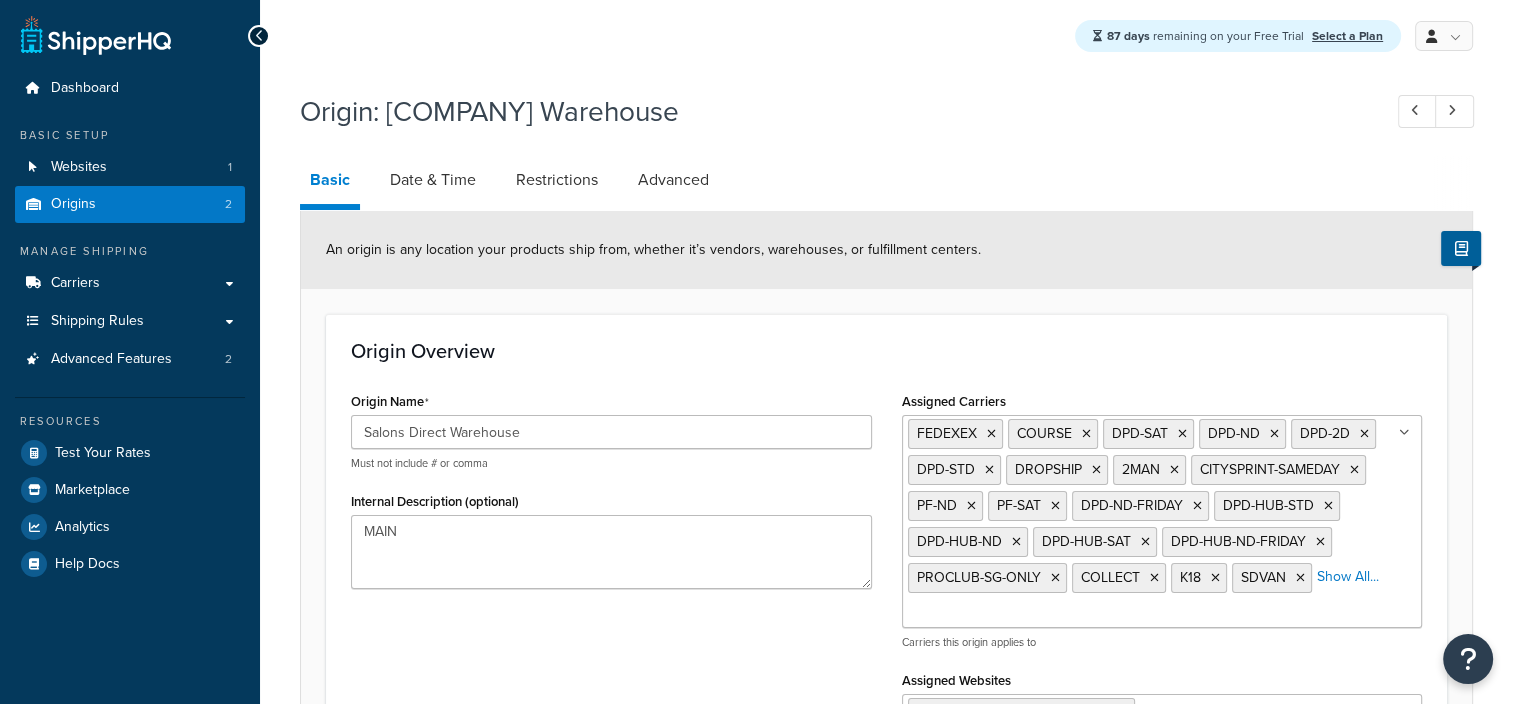scroll, scrollTop: 0, scrollLeft: 0, axis: both 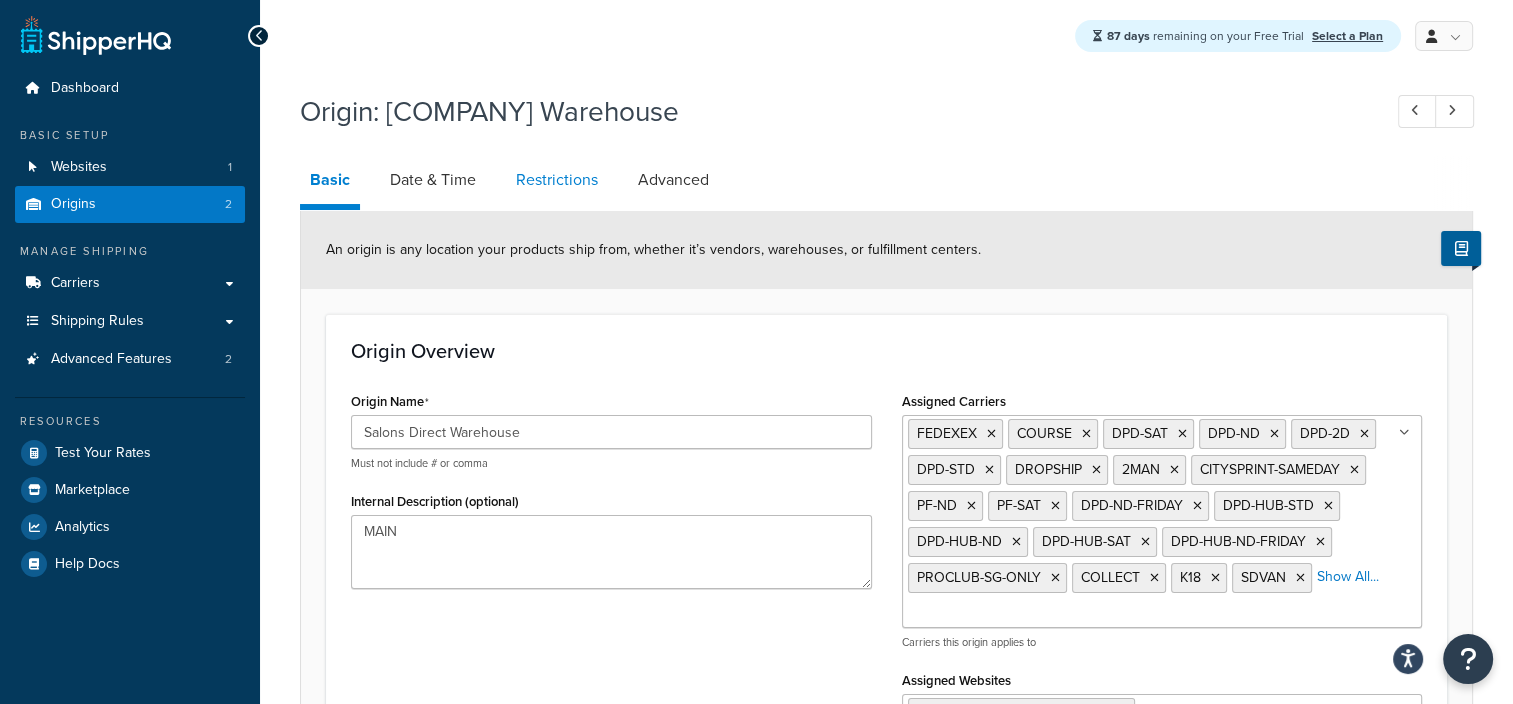 click on "Restrictions" at bounding box center [557, 180] 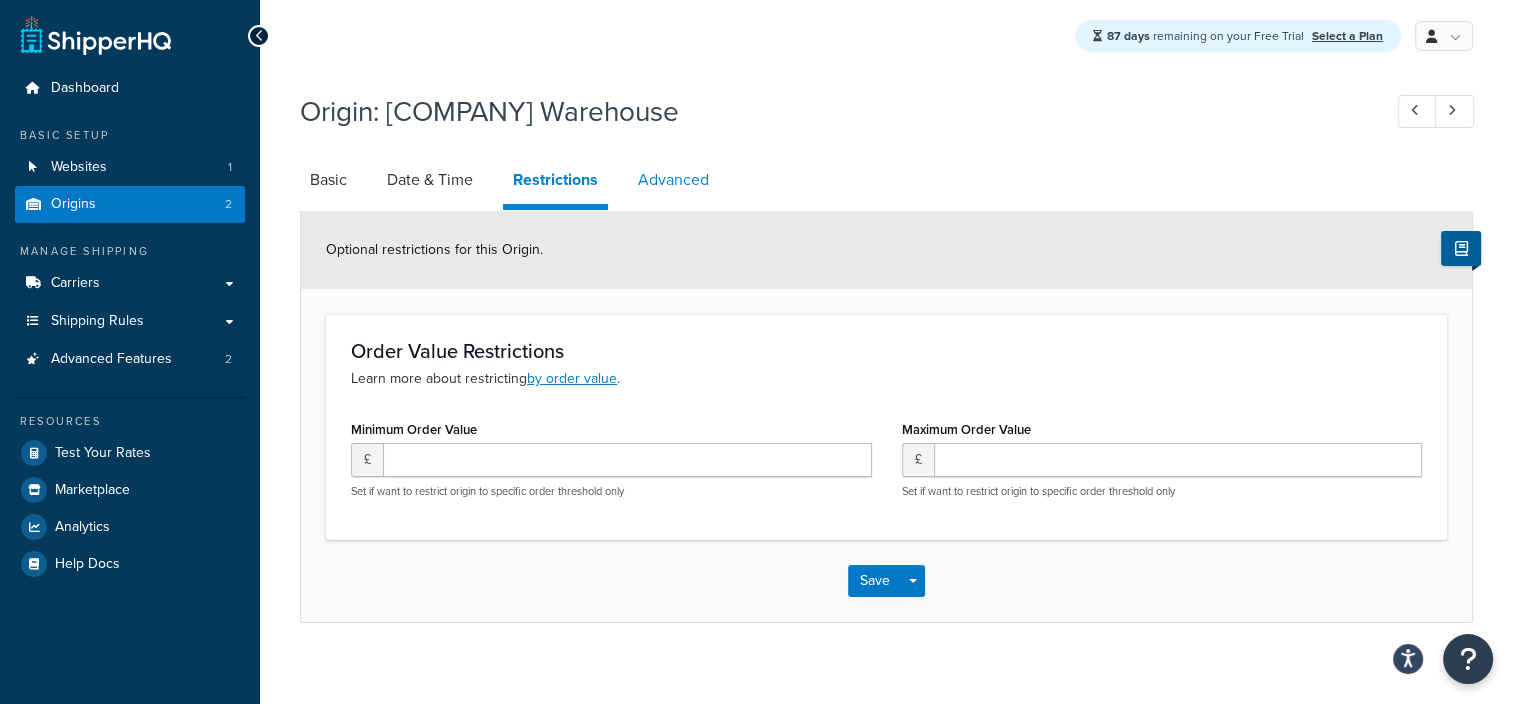 click on "Advanced" at bounding box center [673, 180] 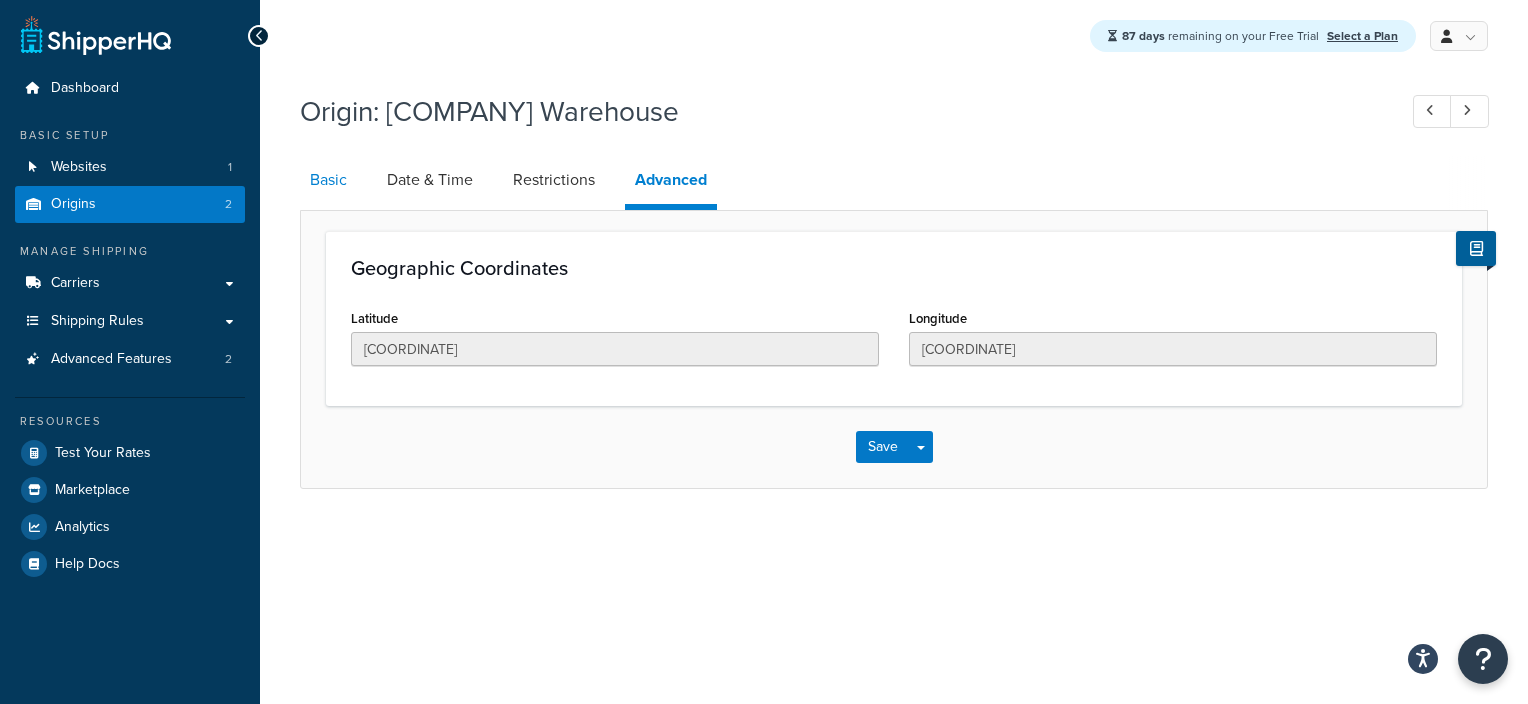 click on "Basic" at bounding box center (328, 180) 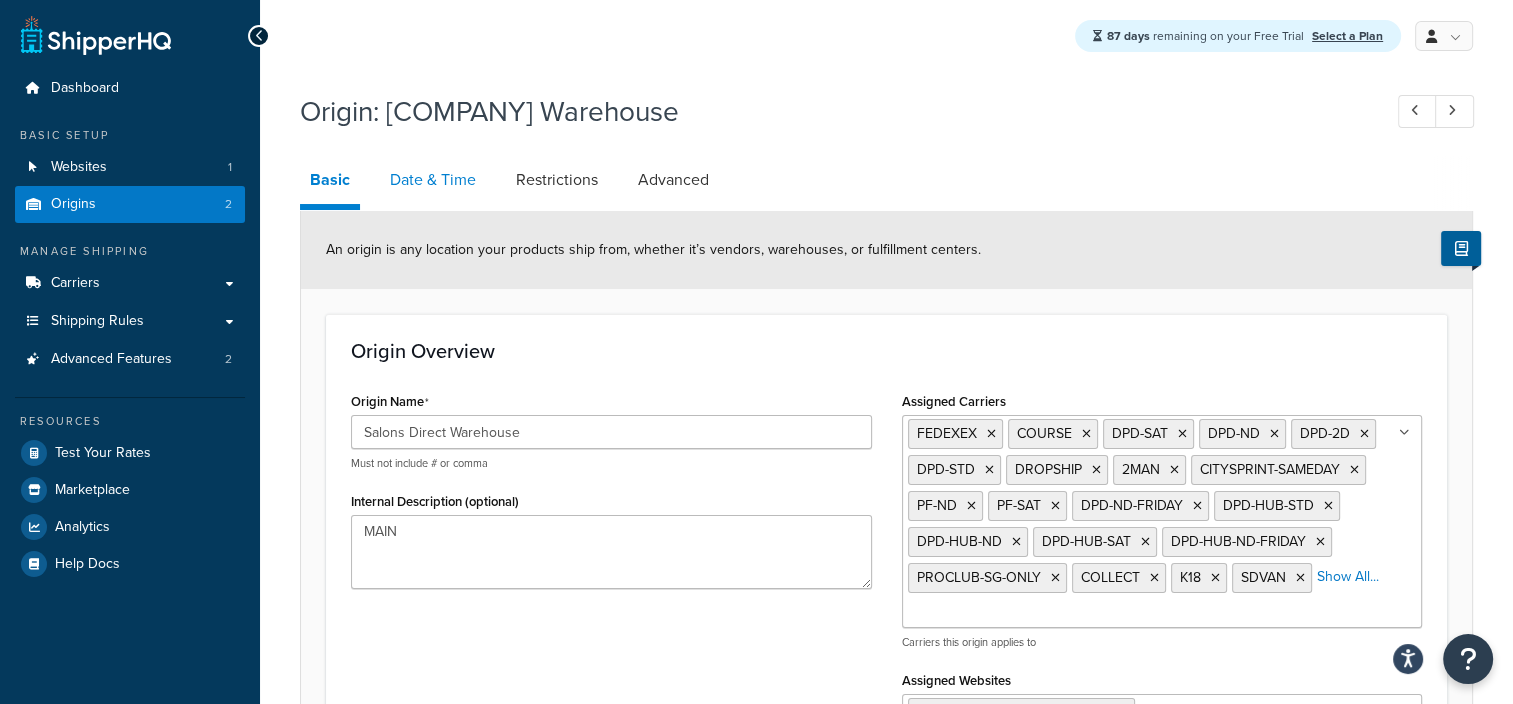click on "Date & Time" at bounding box center [433, 180] 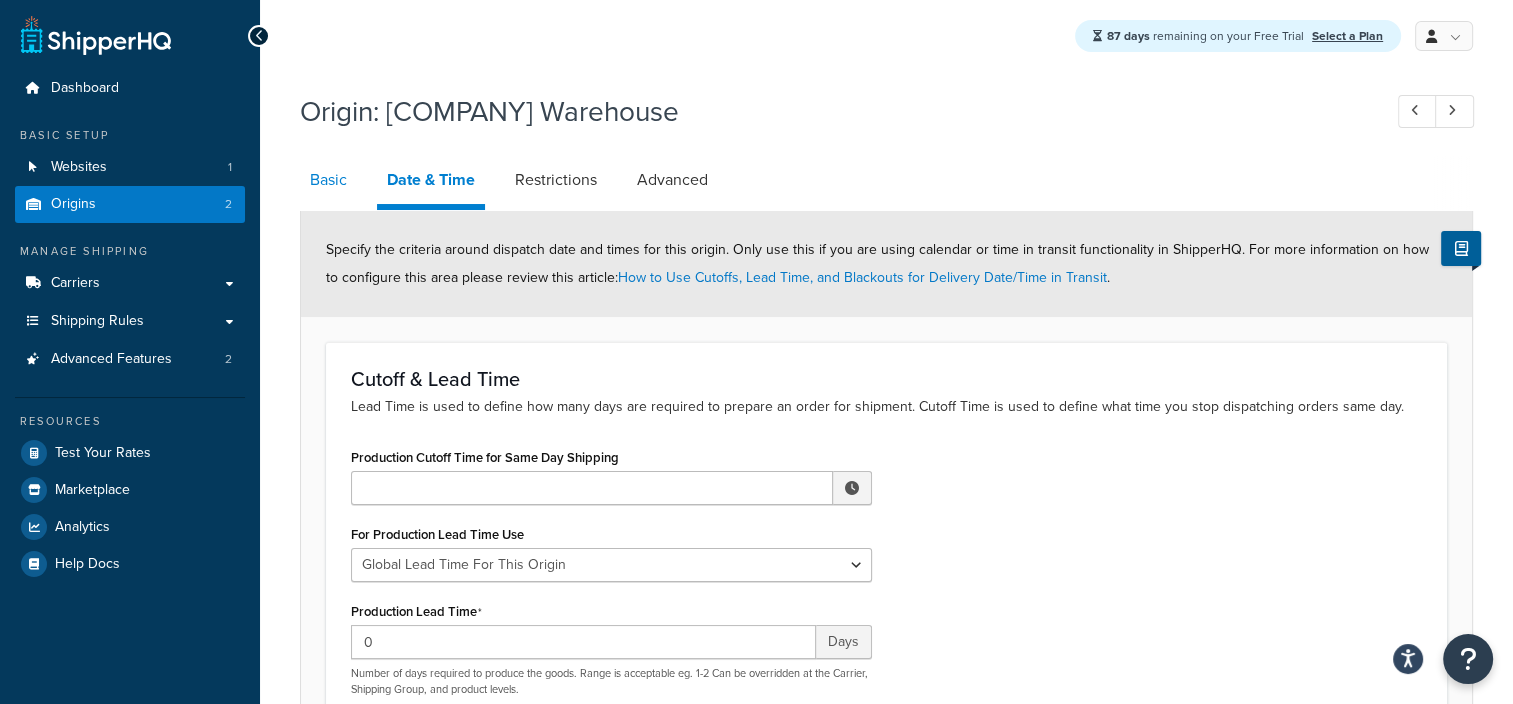 click on "Basic" at bounding box center (328, 180) 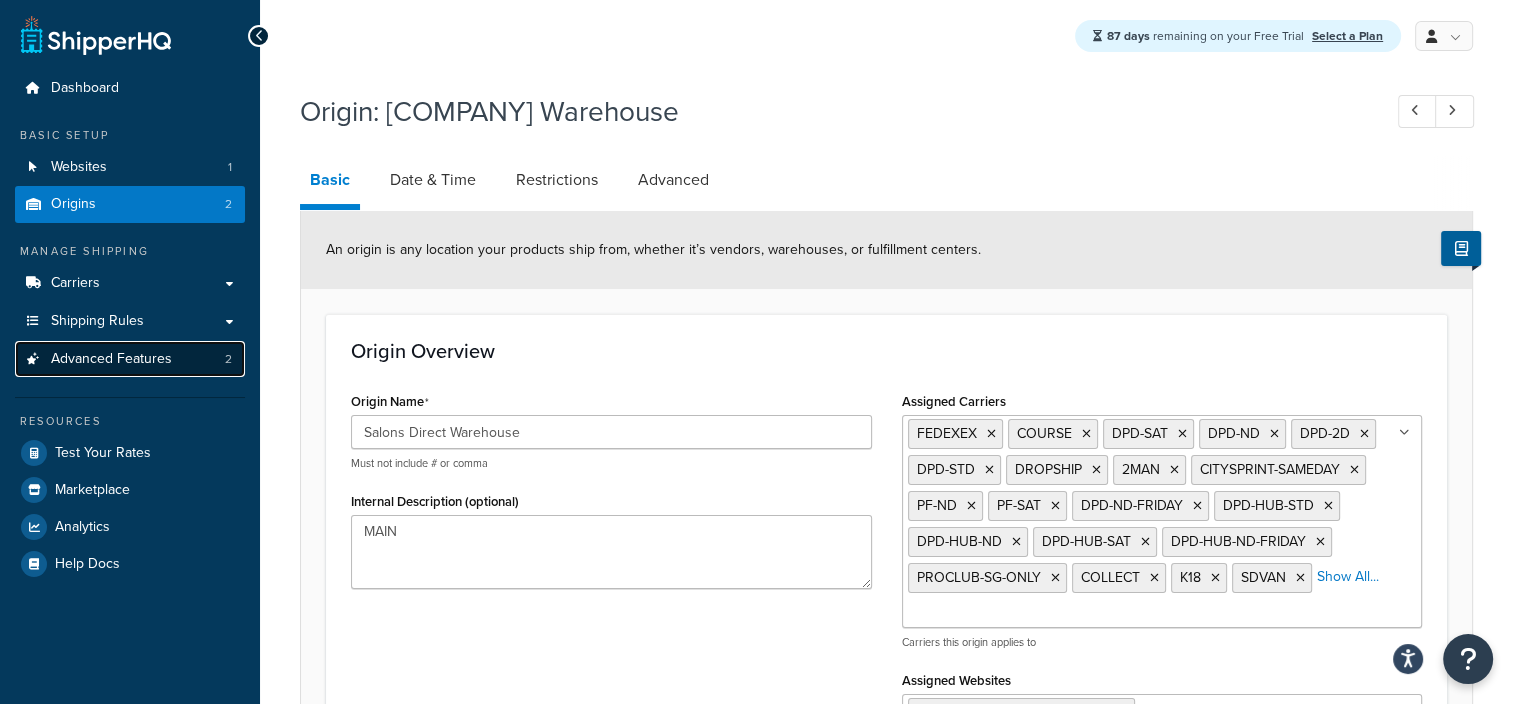 click on "Advanced Features" at bounding box center (111, 359) 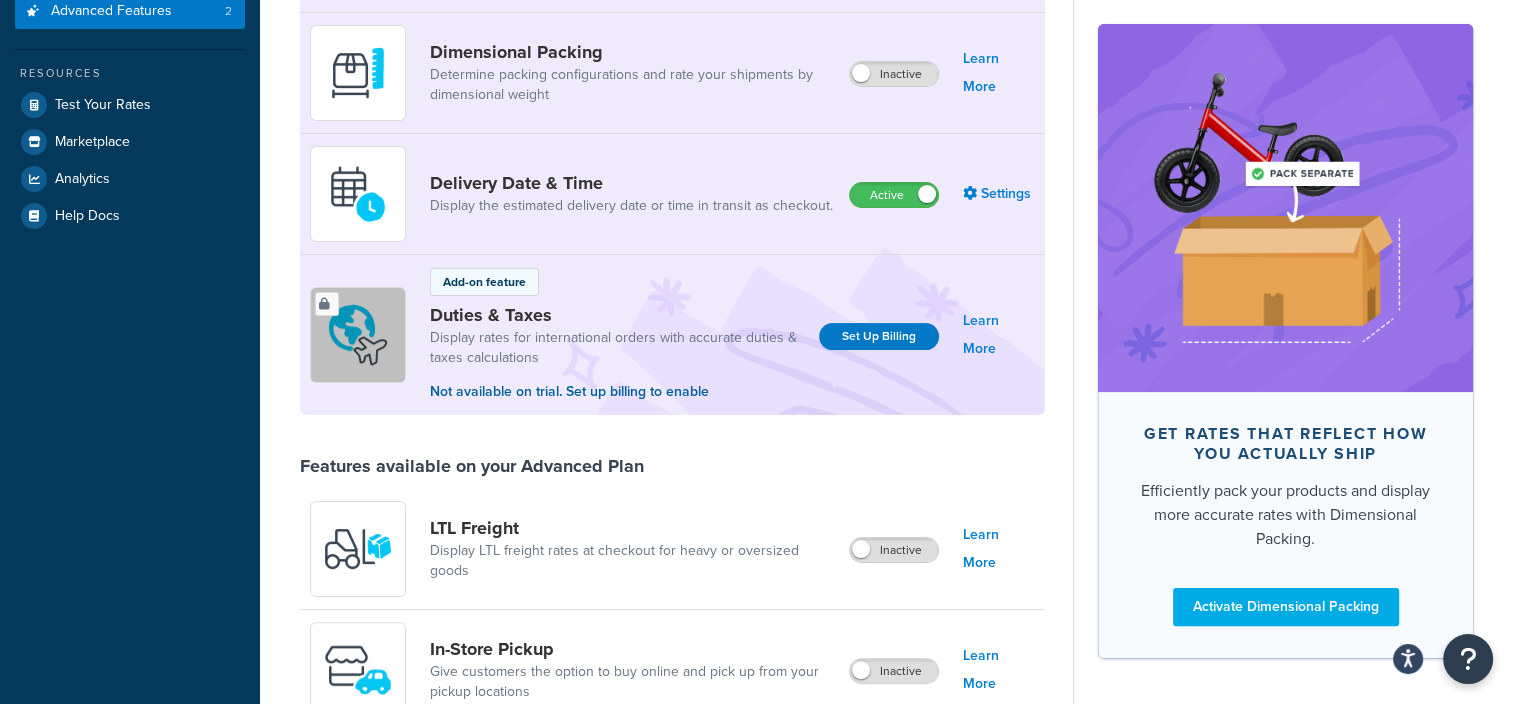 scroll, scrollTop: 0, scrollLeft: 0, axis: both 